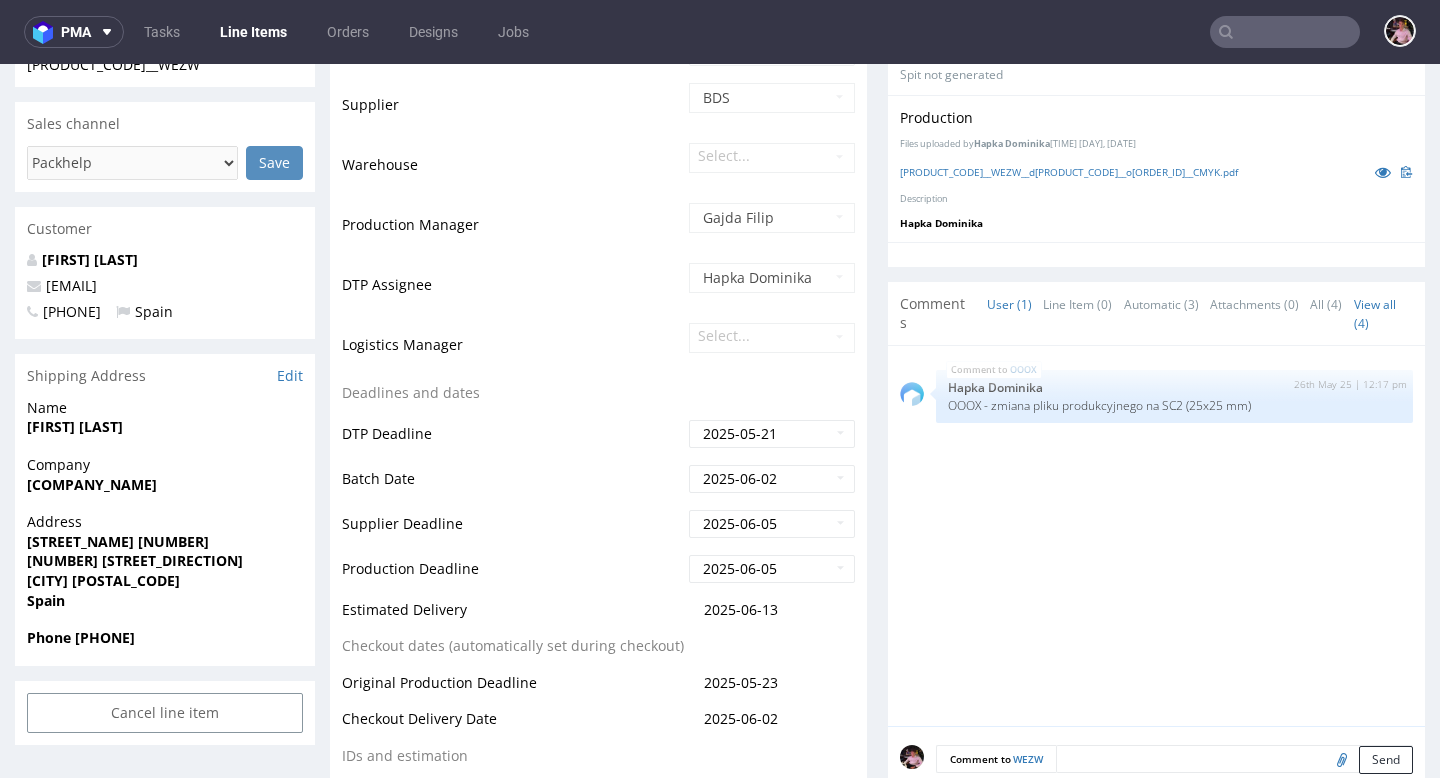 scroll, scrollTop: 0, scrollLeft: 0, axis: both 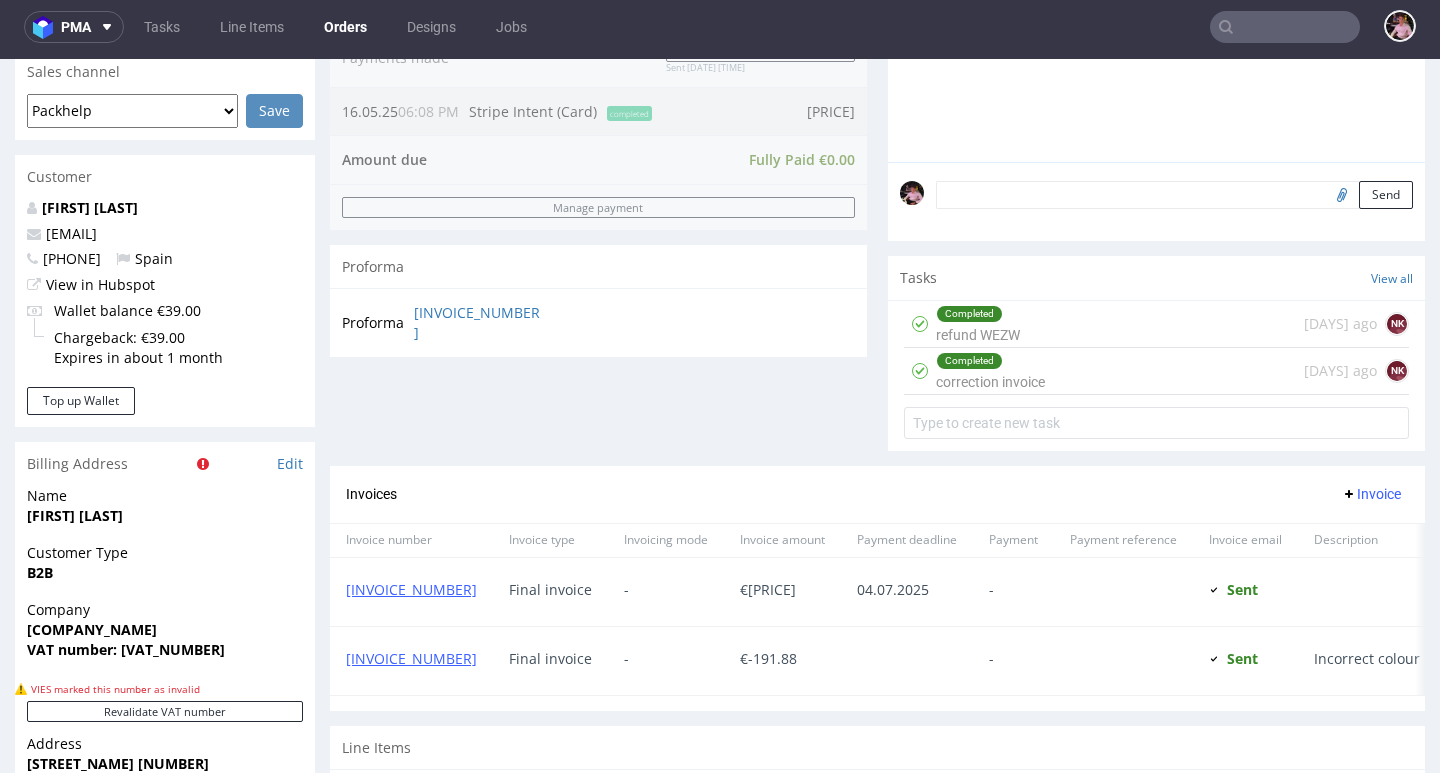 click on "Completed refund WEZW [DAYS] ago NK" at bounding box center [1156, 324] 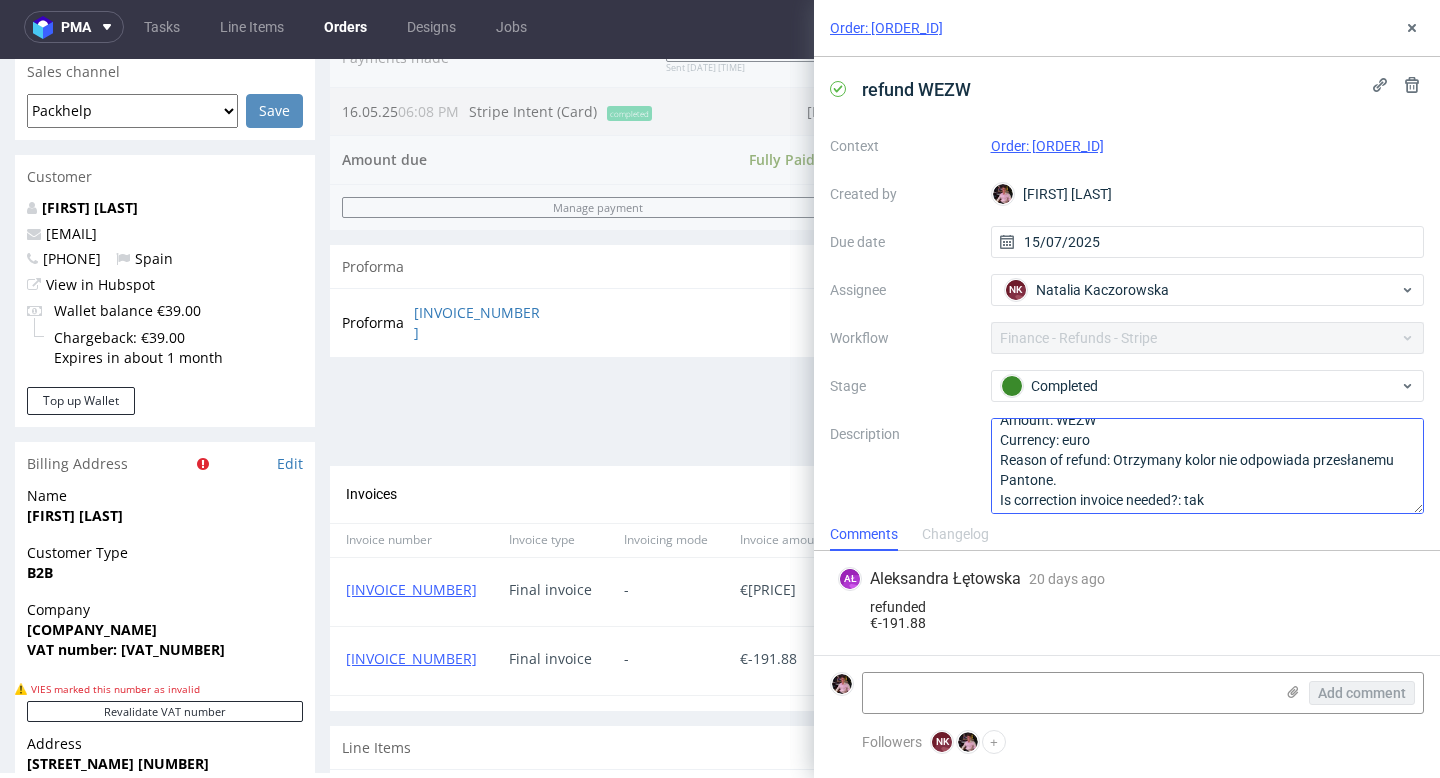 scroll, scrollTop: 0, scrollLeft: 0, axis: both 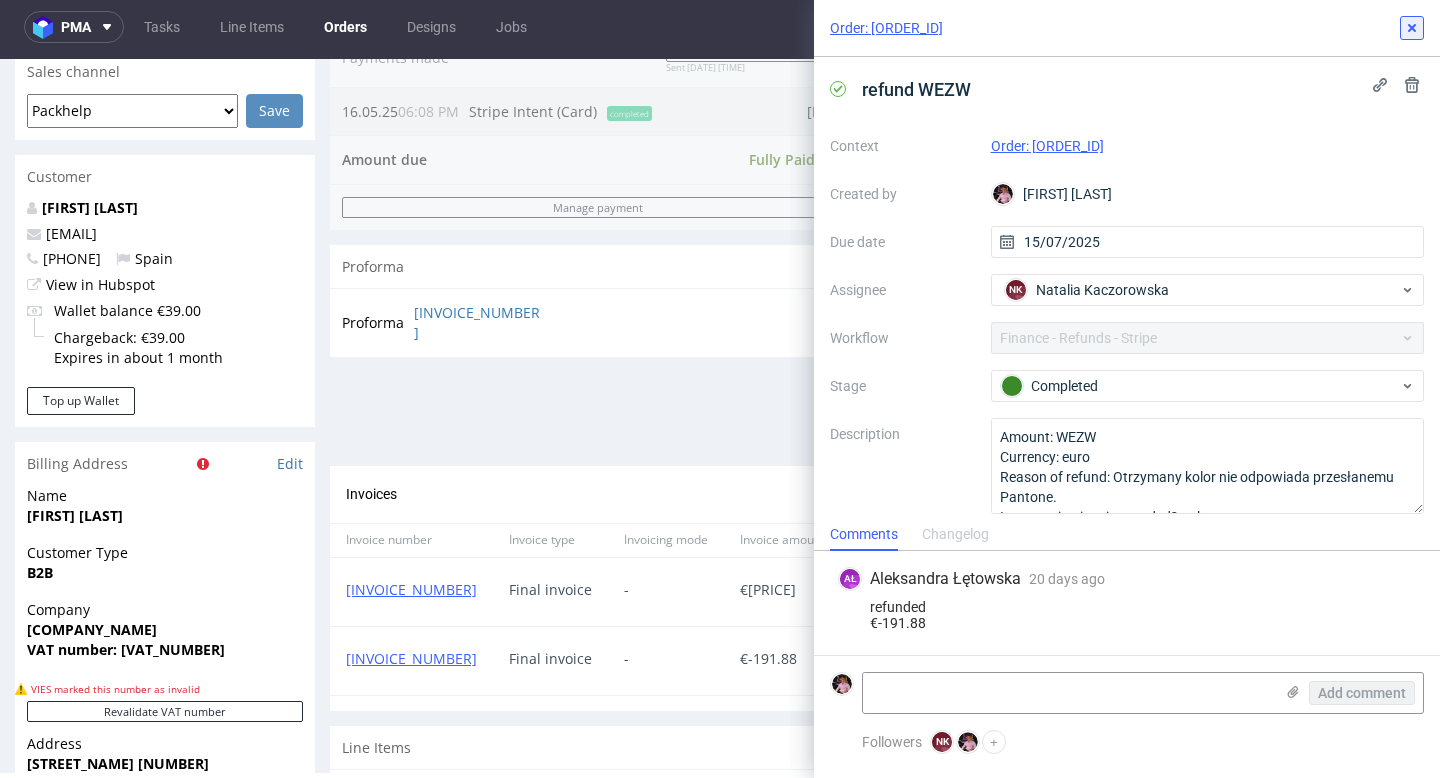 click 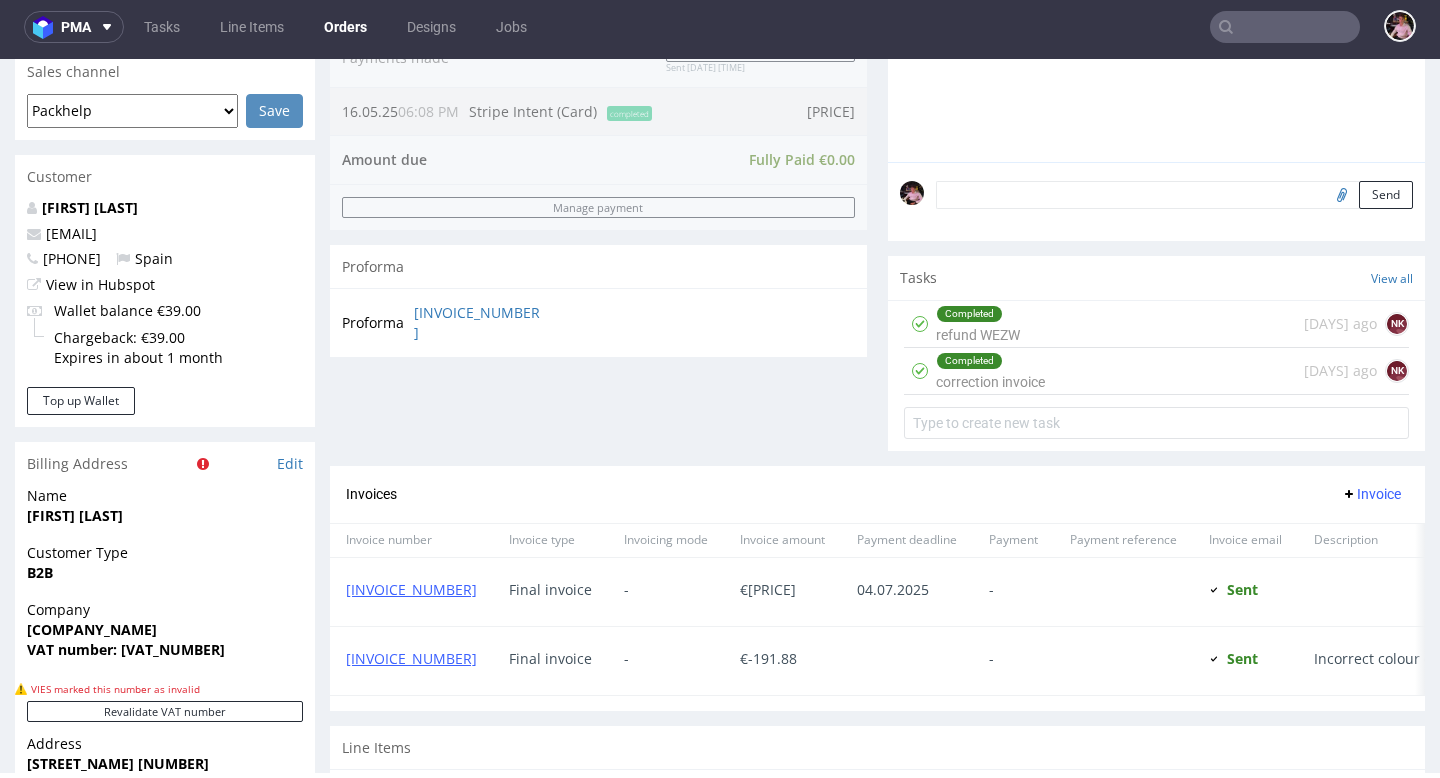 click on "Completed refund WEZW [DAYS] ago NK" at bounding box center (1156, 324) 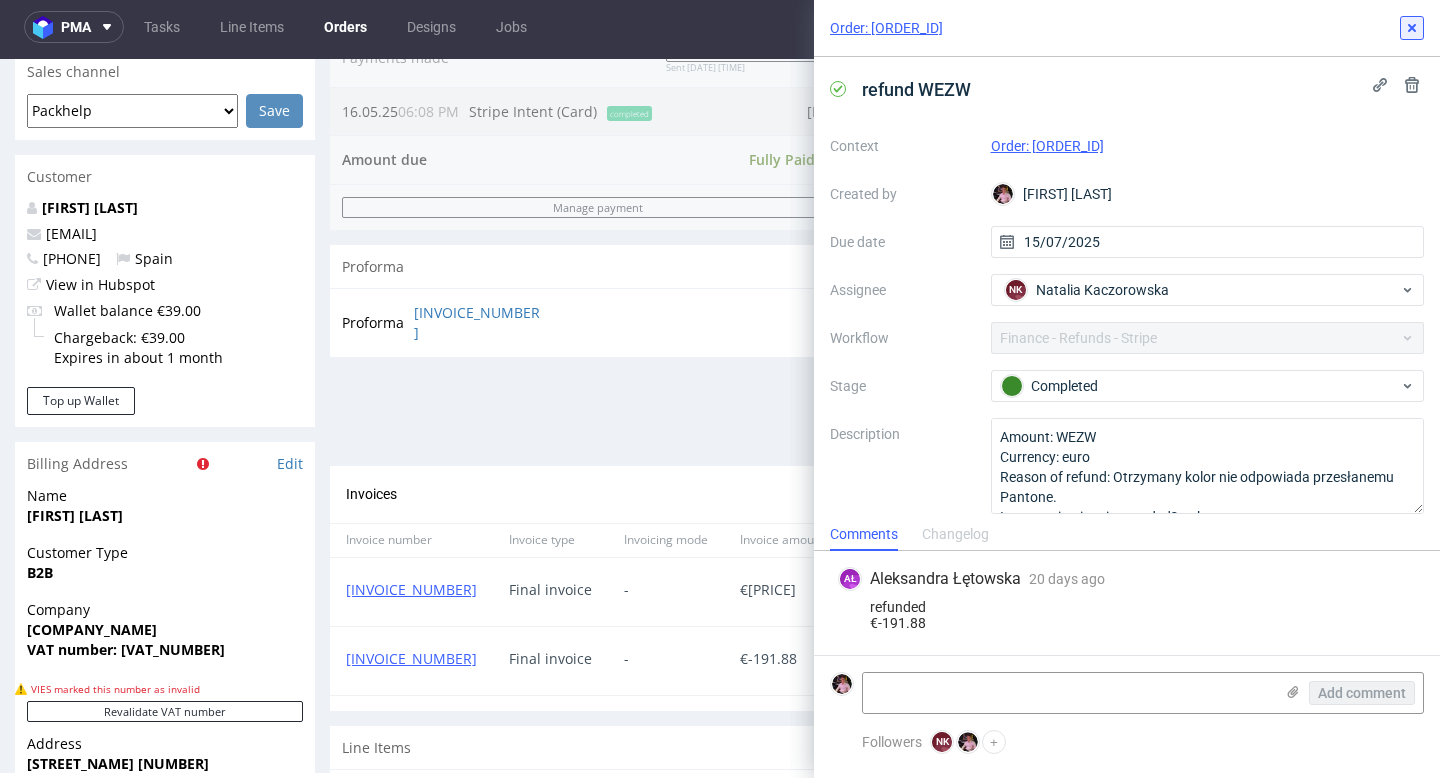 click 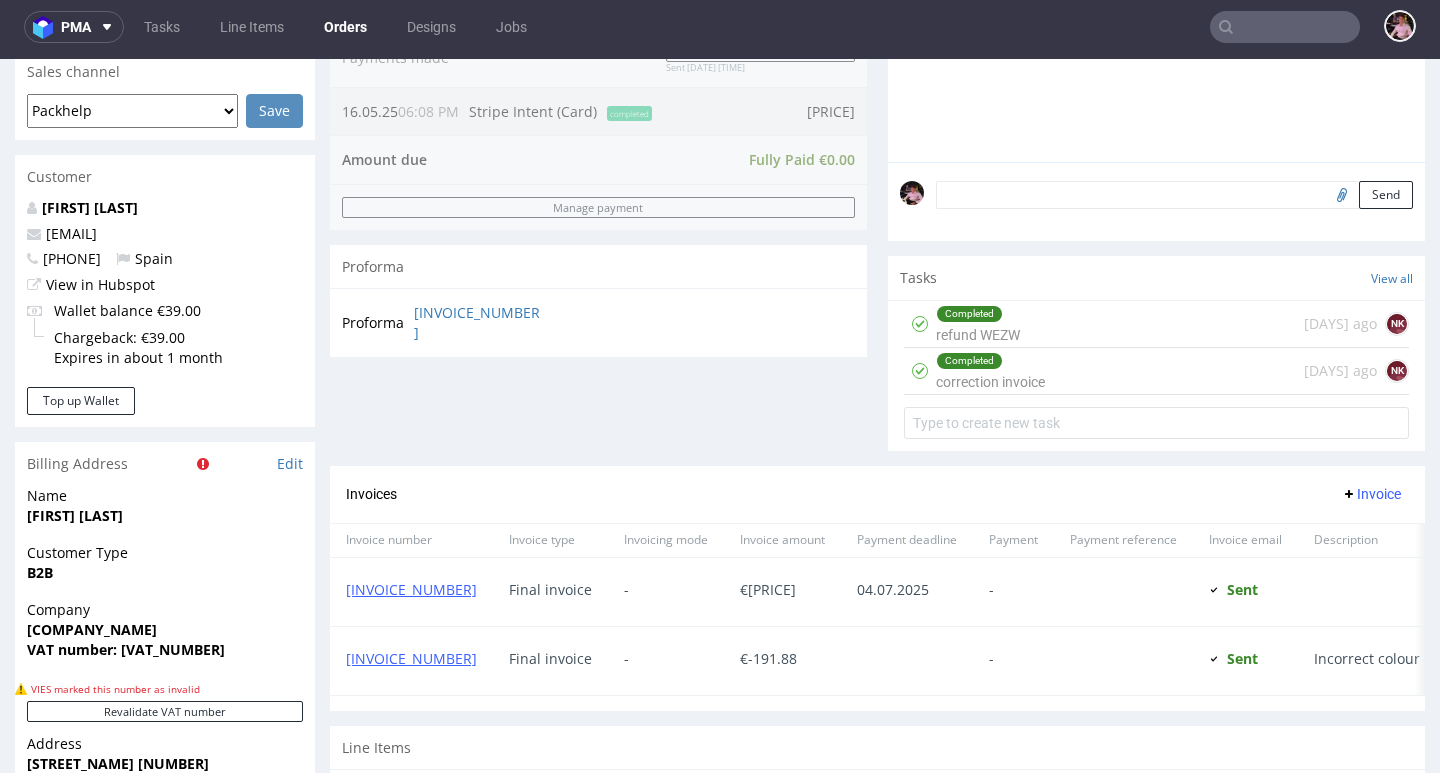 click on "Completed refund WEZW [DAYS] ago NK" at bounding box center (1156, 324) 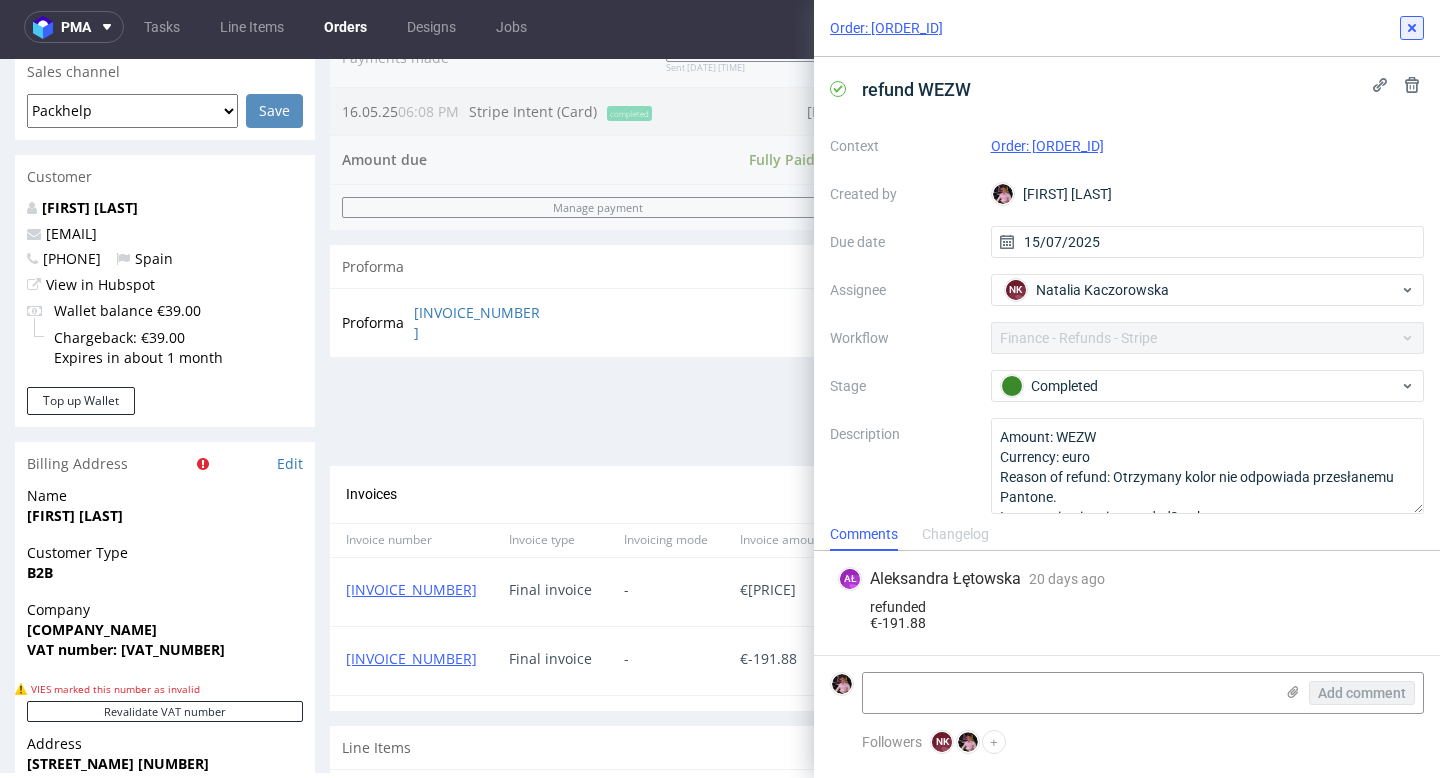 click 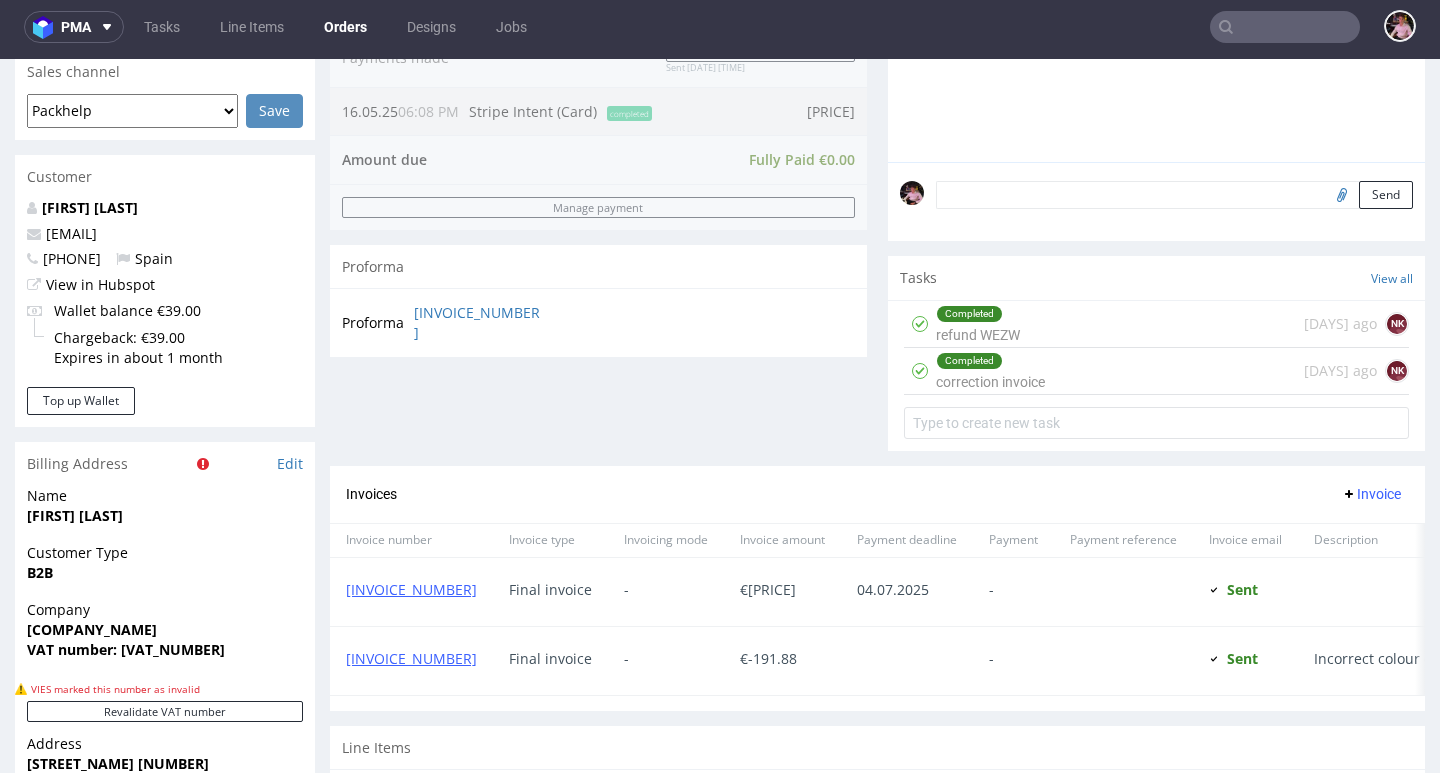 click at bounding box center [1285, 27] 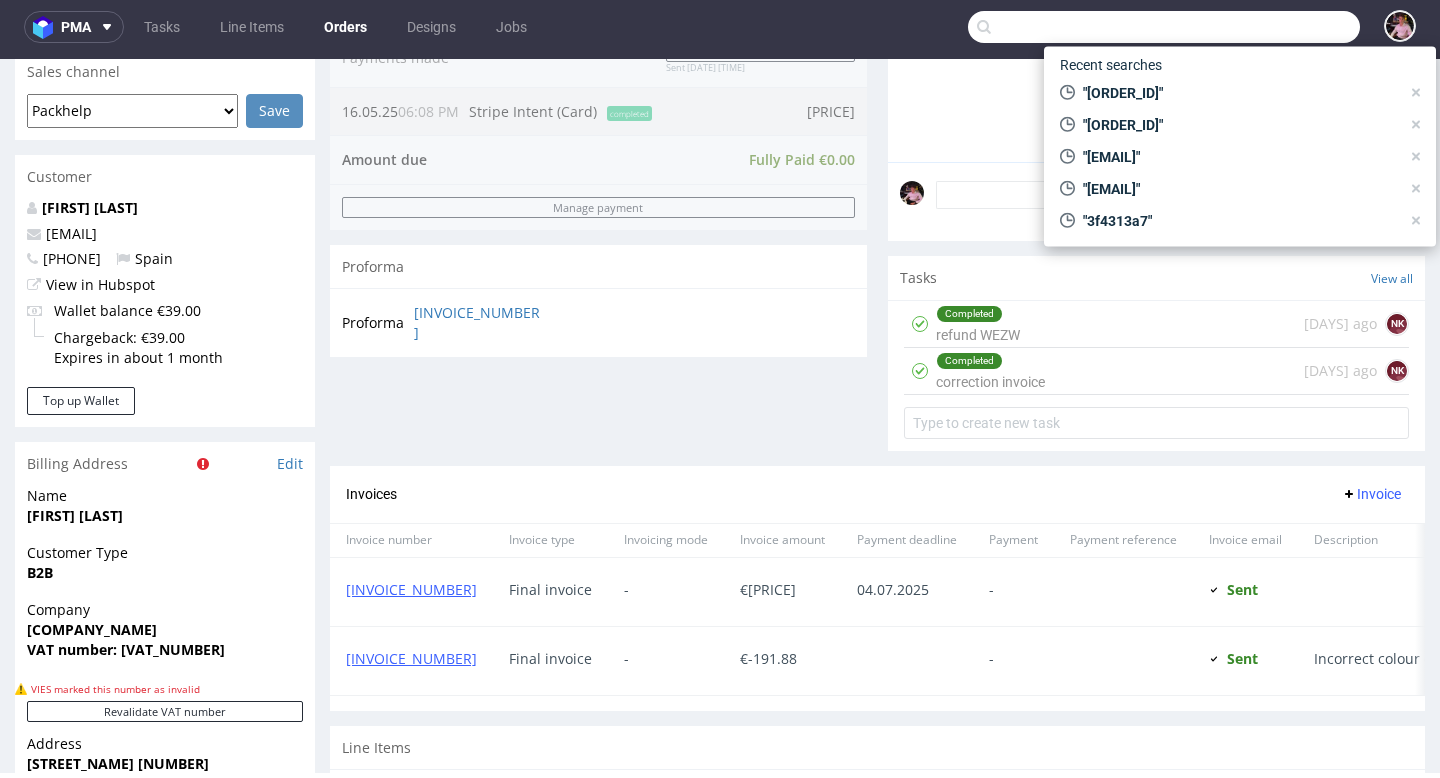 paste on "R069644391" 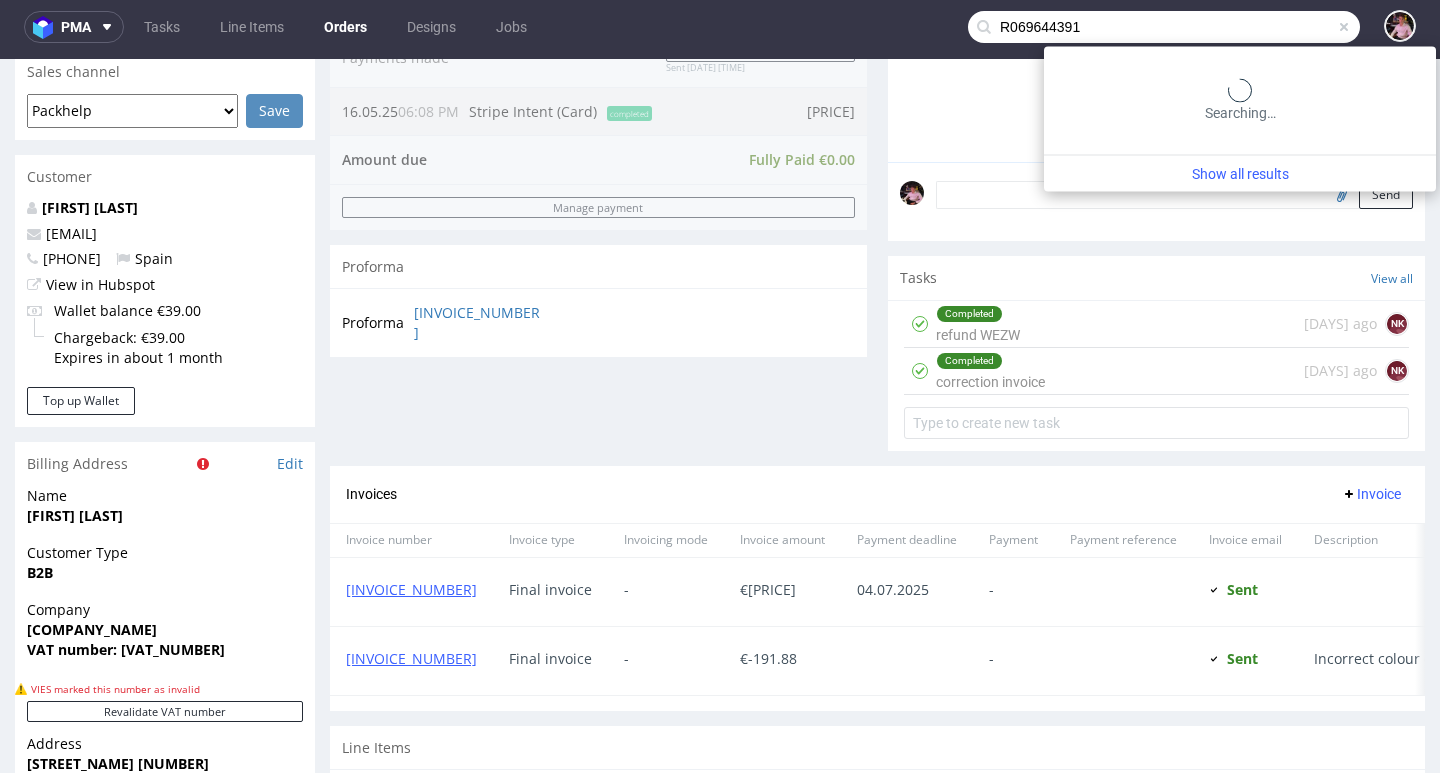 type on "R069644391" 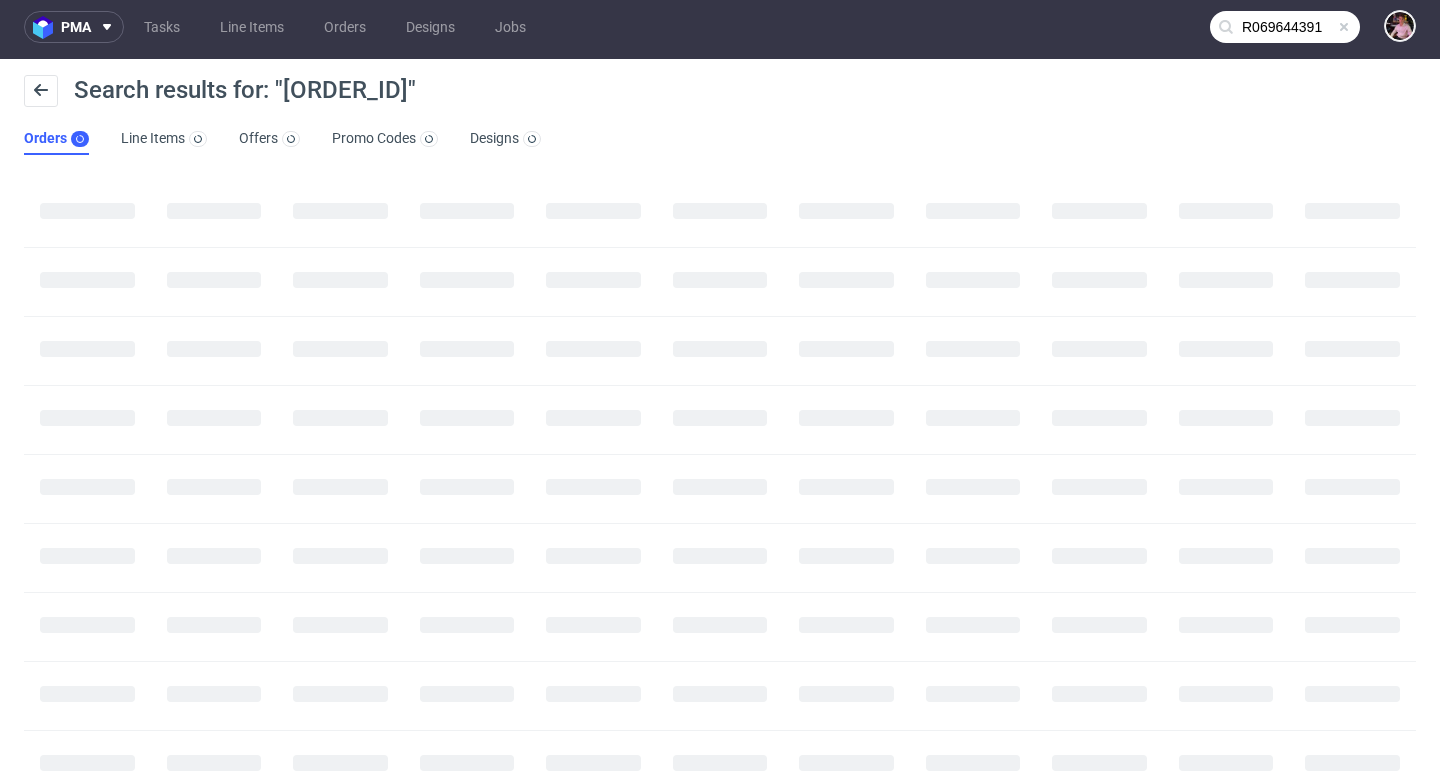 scroll, scrollTop: 0, scrollLeft: 0, axis: both 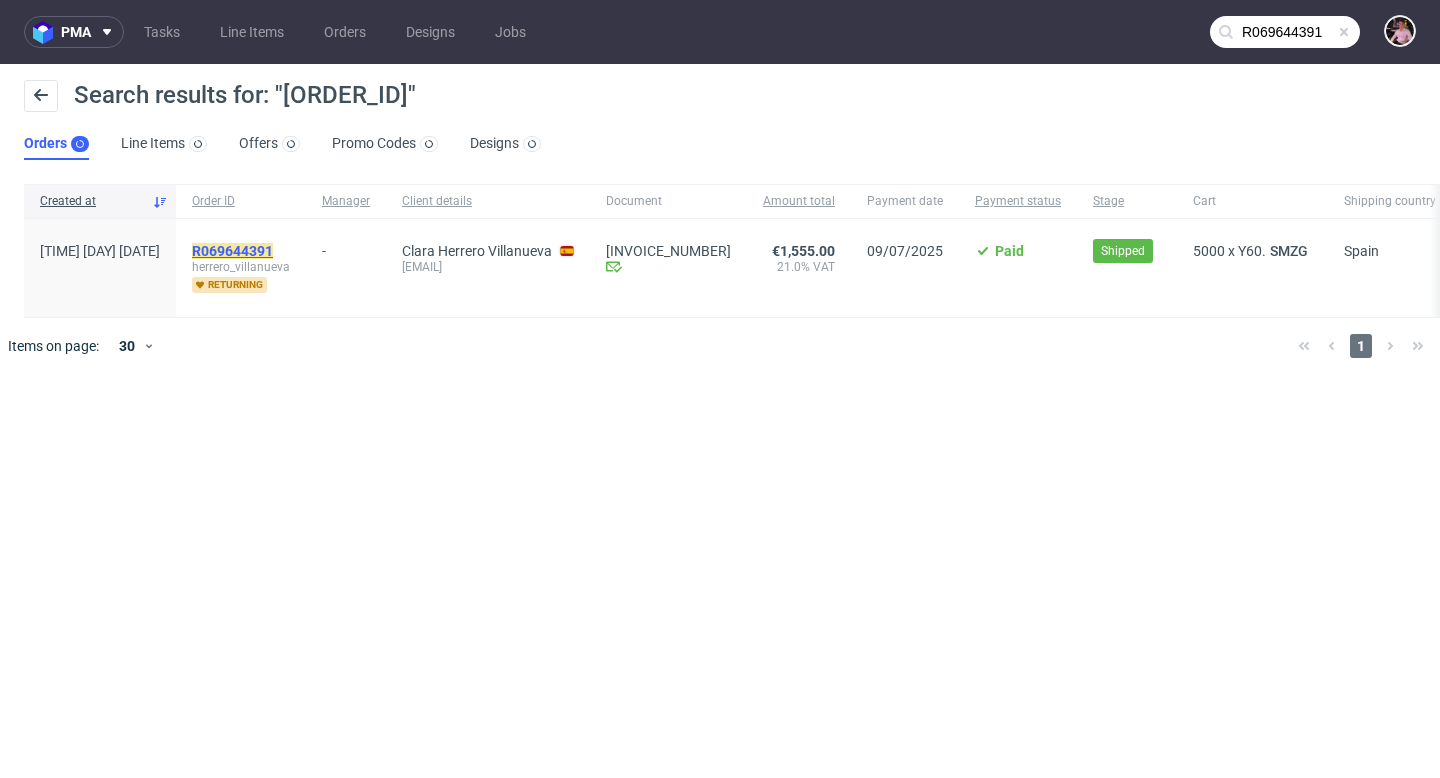 click on "R069644391" 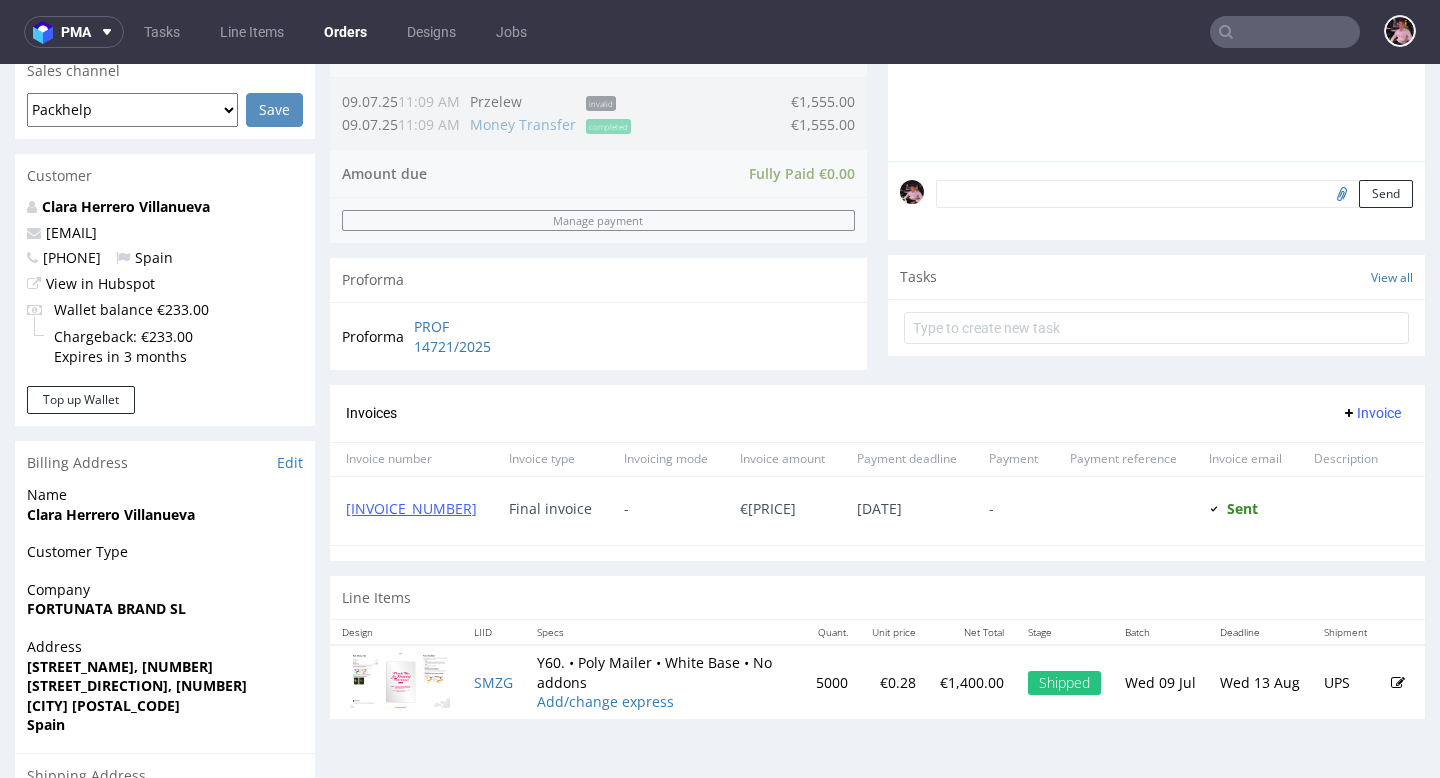 scroll, scrollTop: 576, scrollLeft: 0, axis: vertical 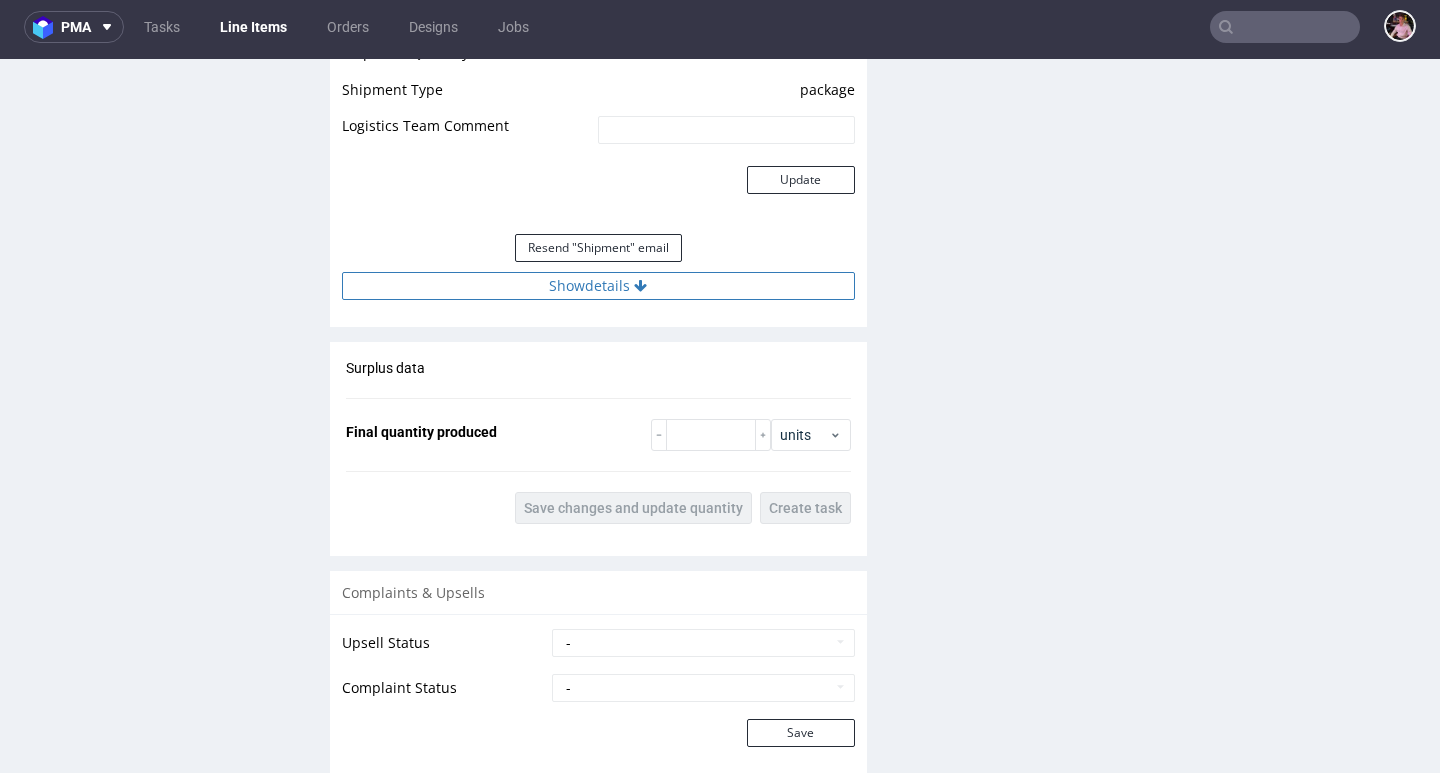 click on "Show  details" at bounding box center [598, 286] 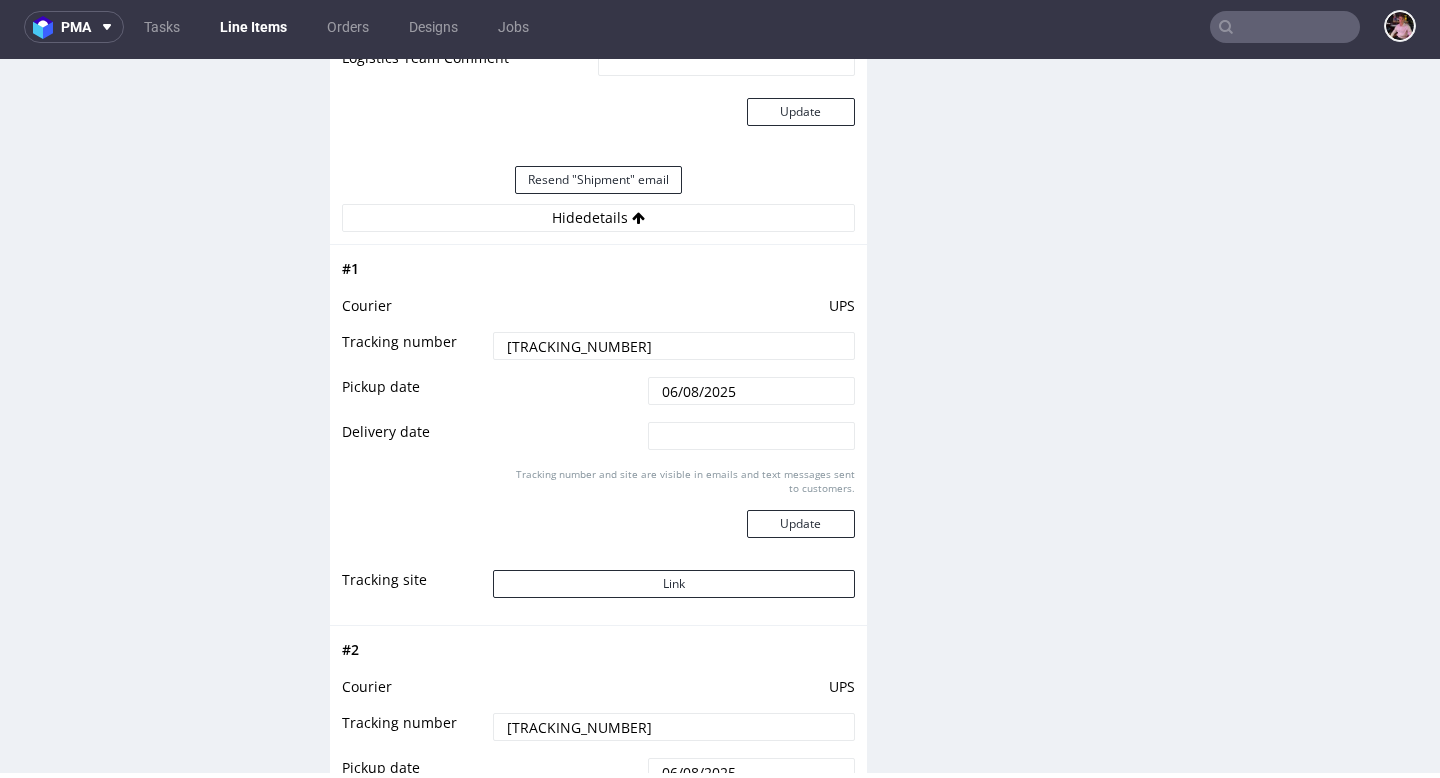 scroll, scrollTop: 2336, scrollLeft: 0, axis: vertical 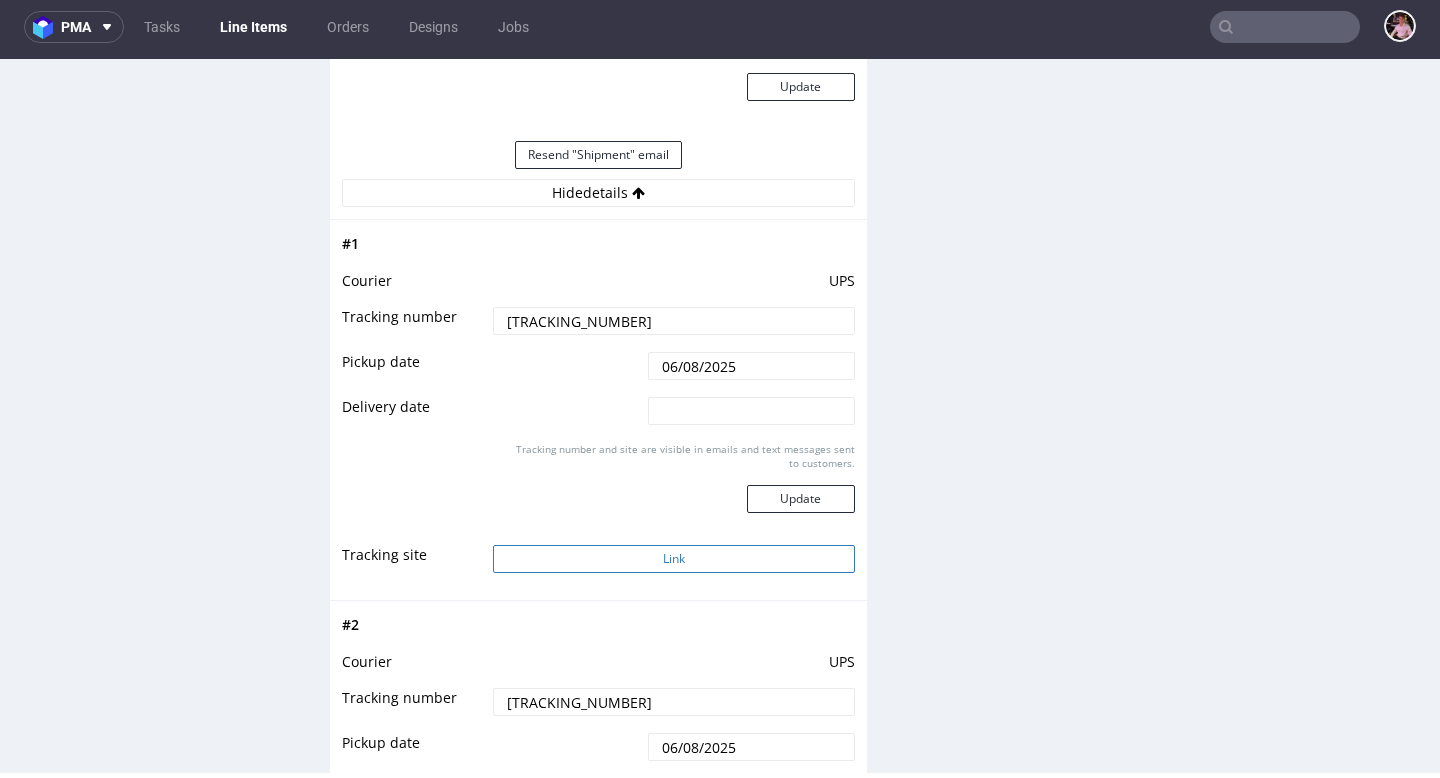 click on "Link" at bounding box center [673, 559] 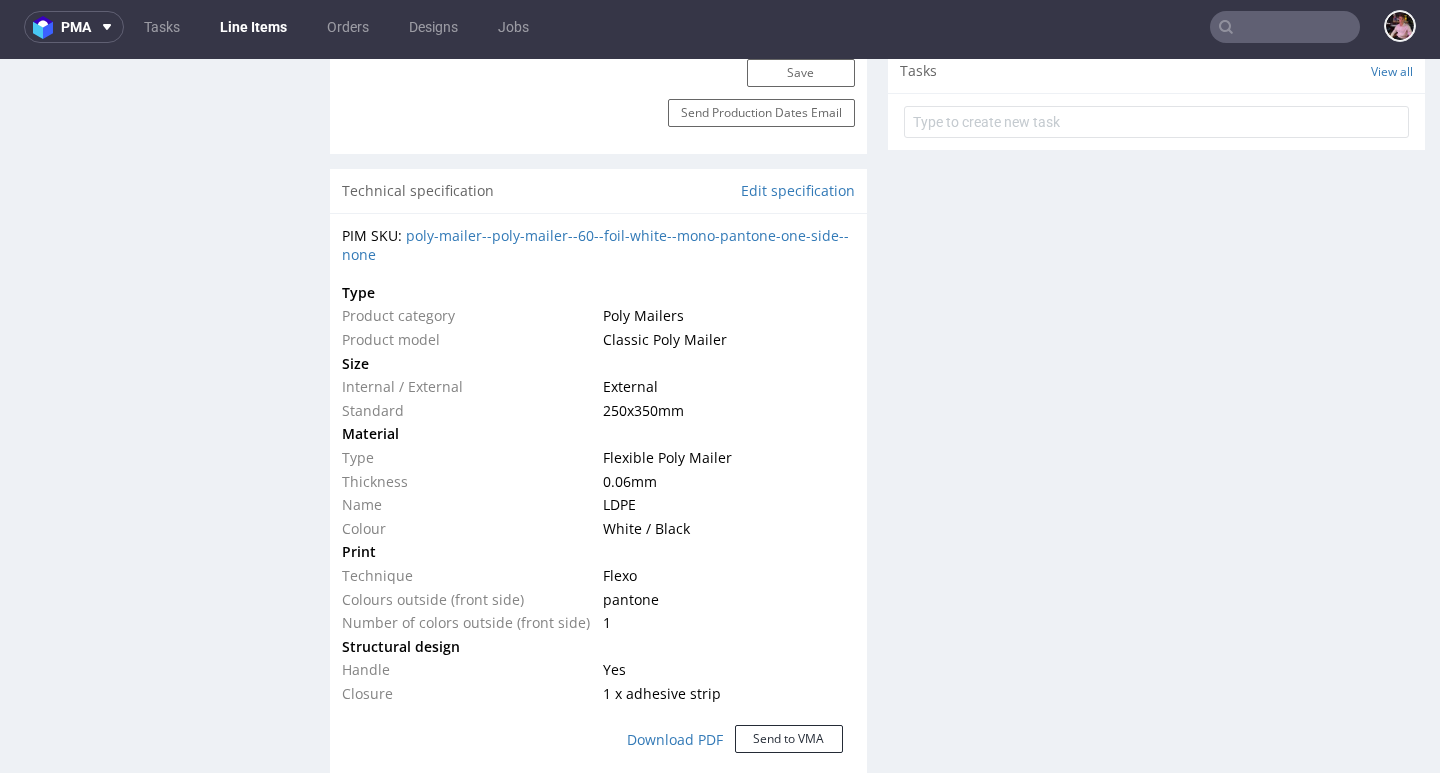 scroll, scrollTop: 0, scrollLeft: 0, axis: both 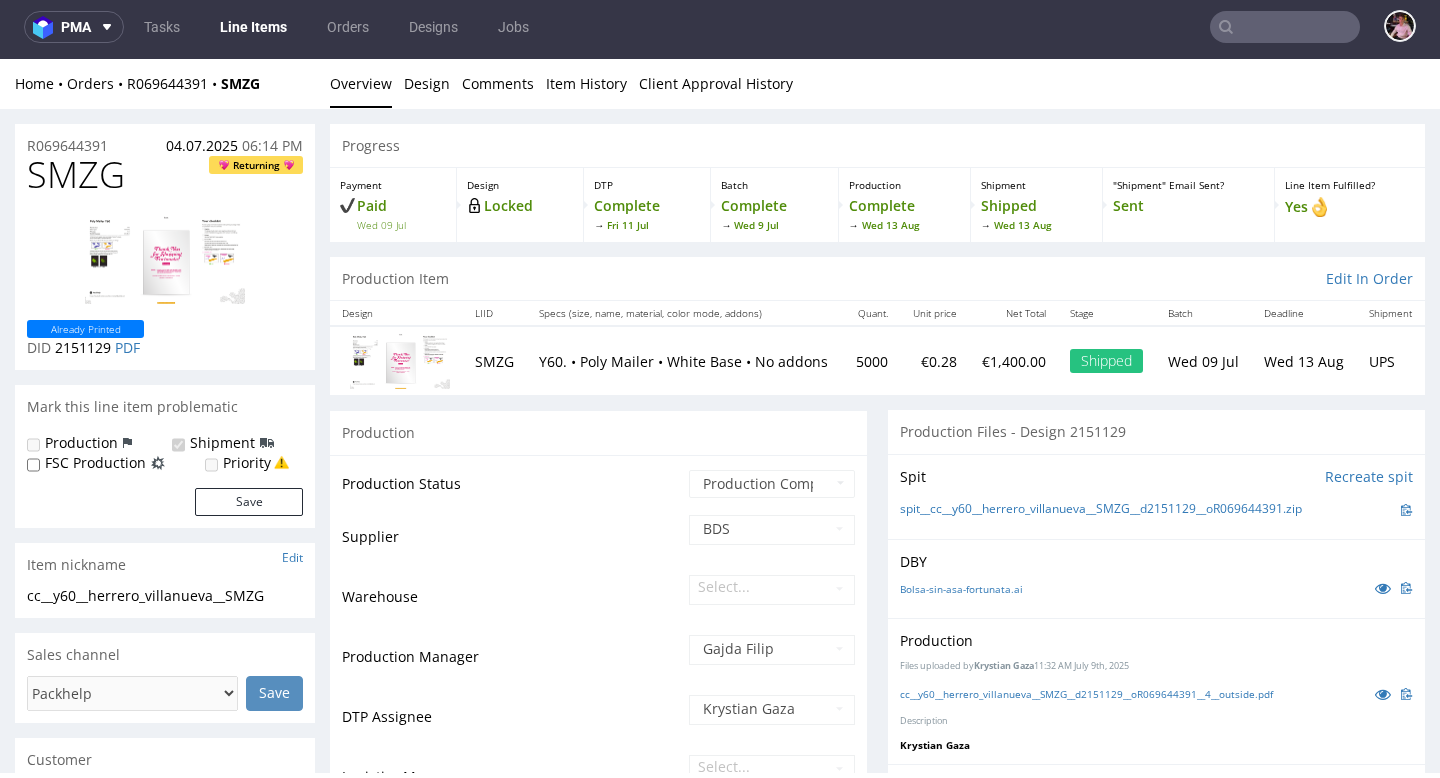 click at bounding box center [1285, 27] 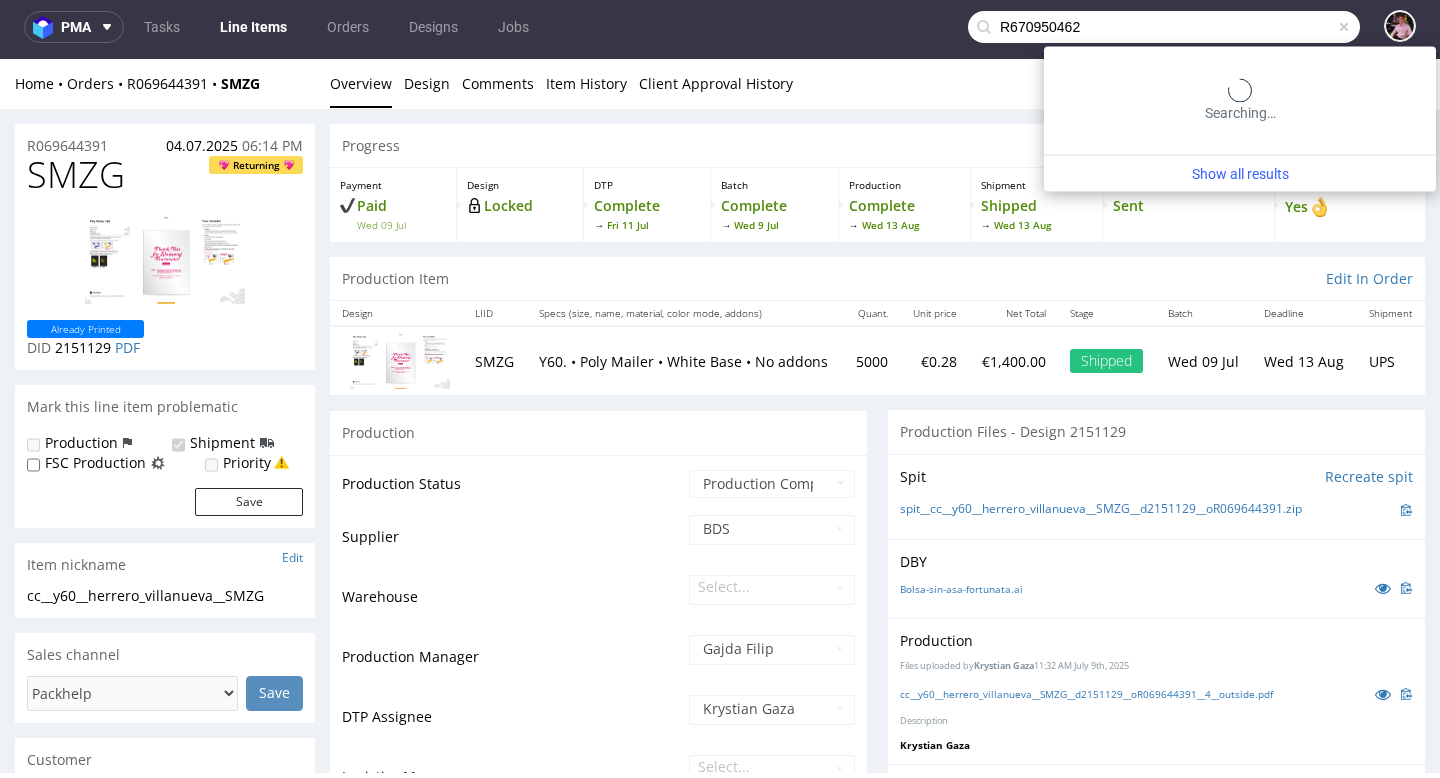 type on "R670950462" 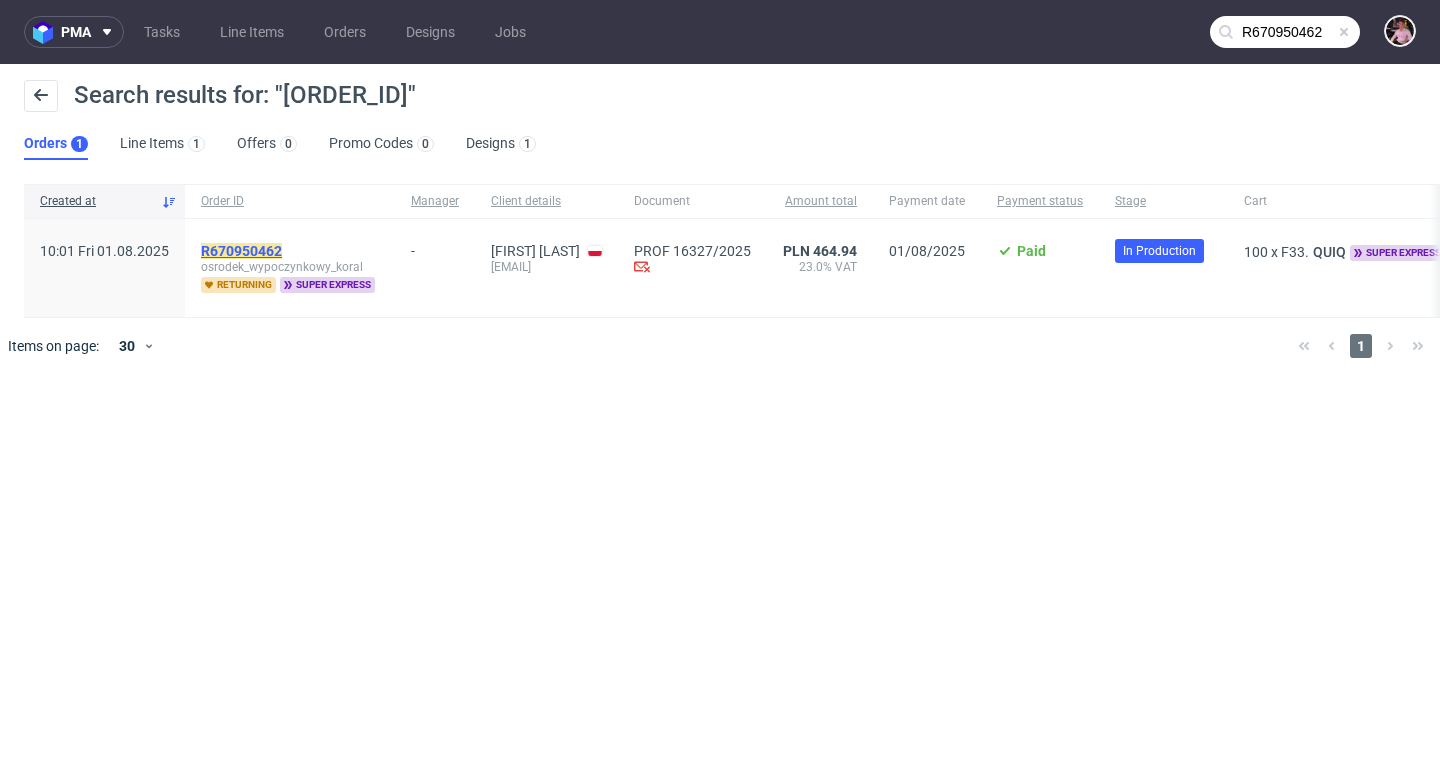 click on "R670950462" 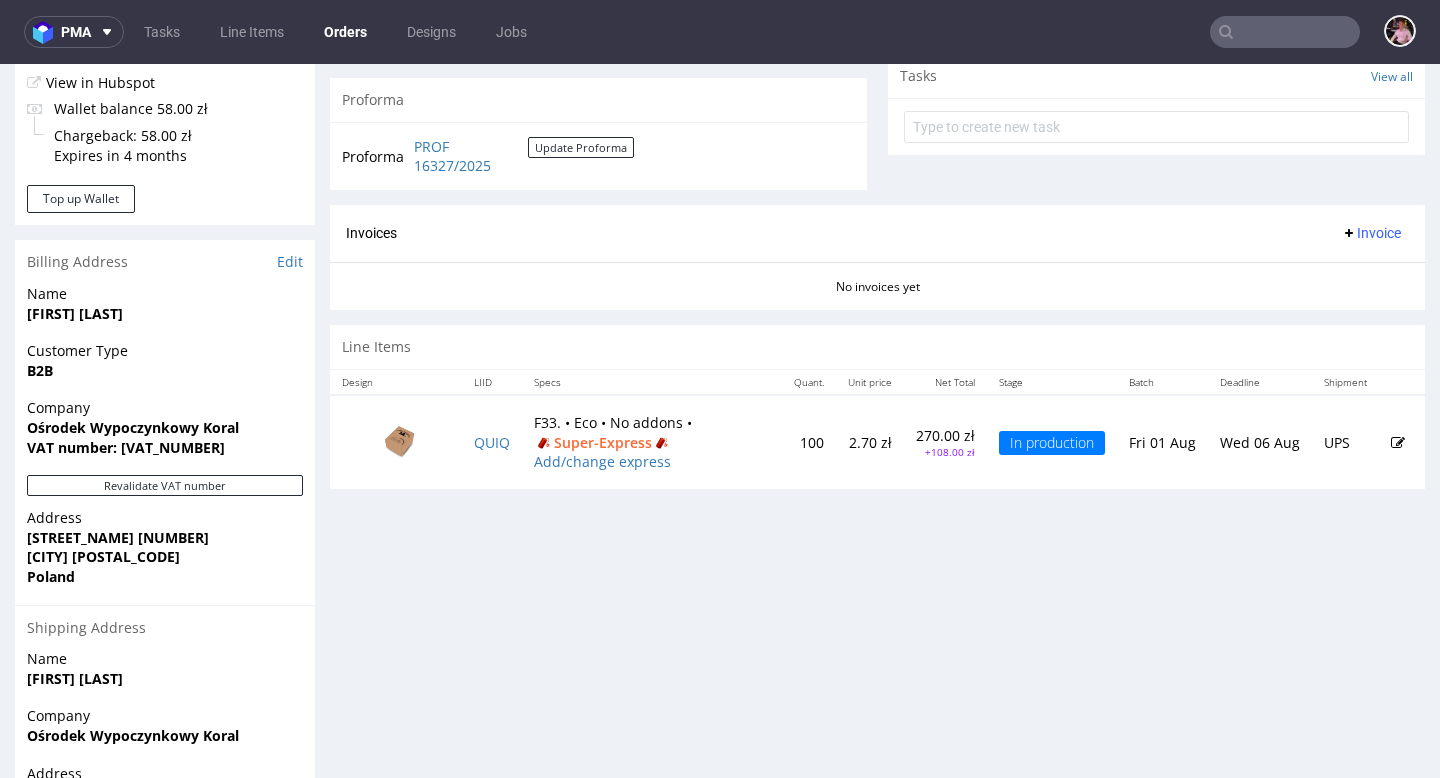 scroll, scrollTop: 731, scrollLeft: 0, axis: vertical 